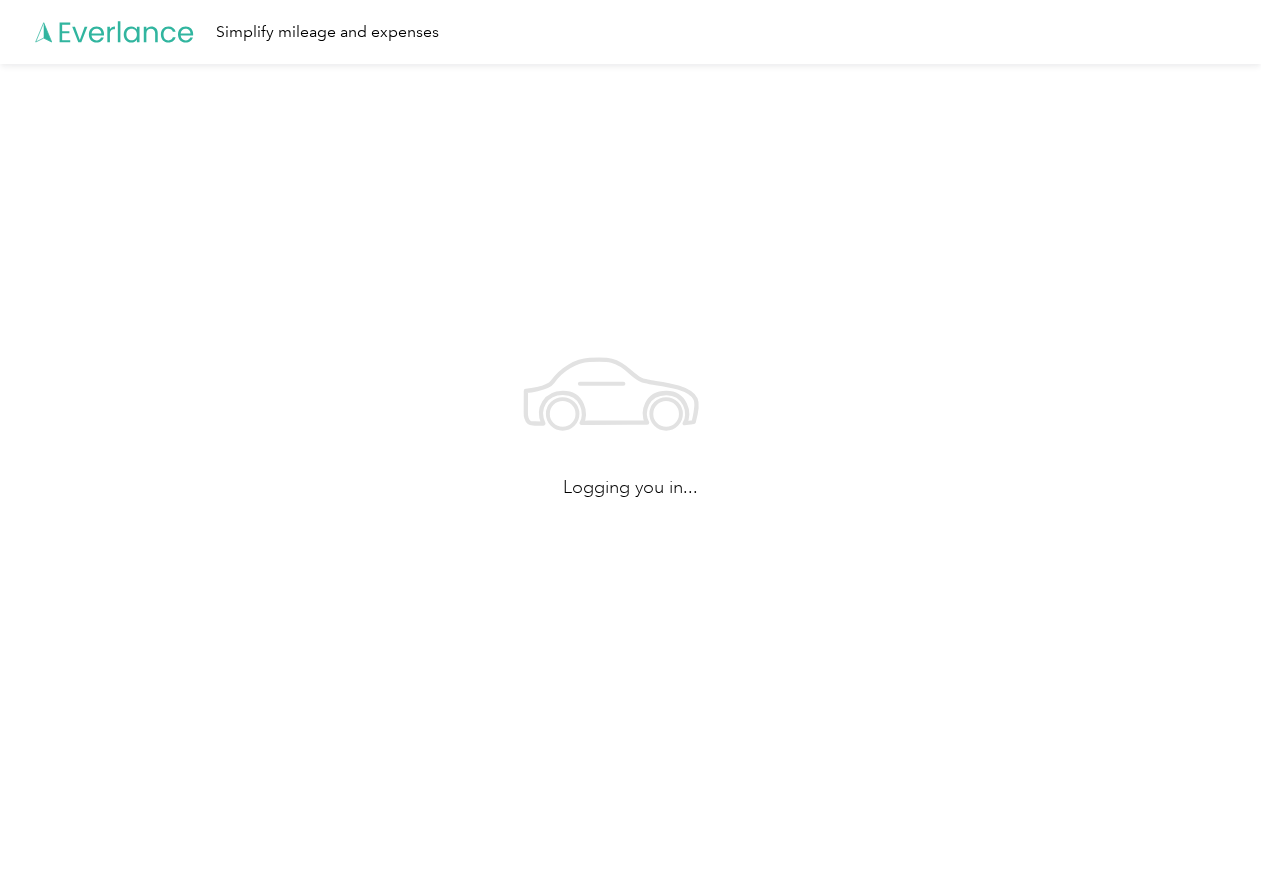 scroll, scrollTop: 0, scrollLeft: 0, axis: both 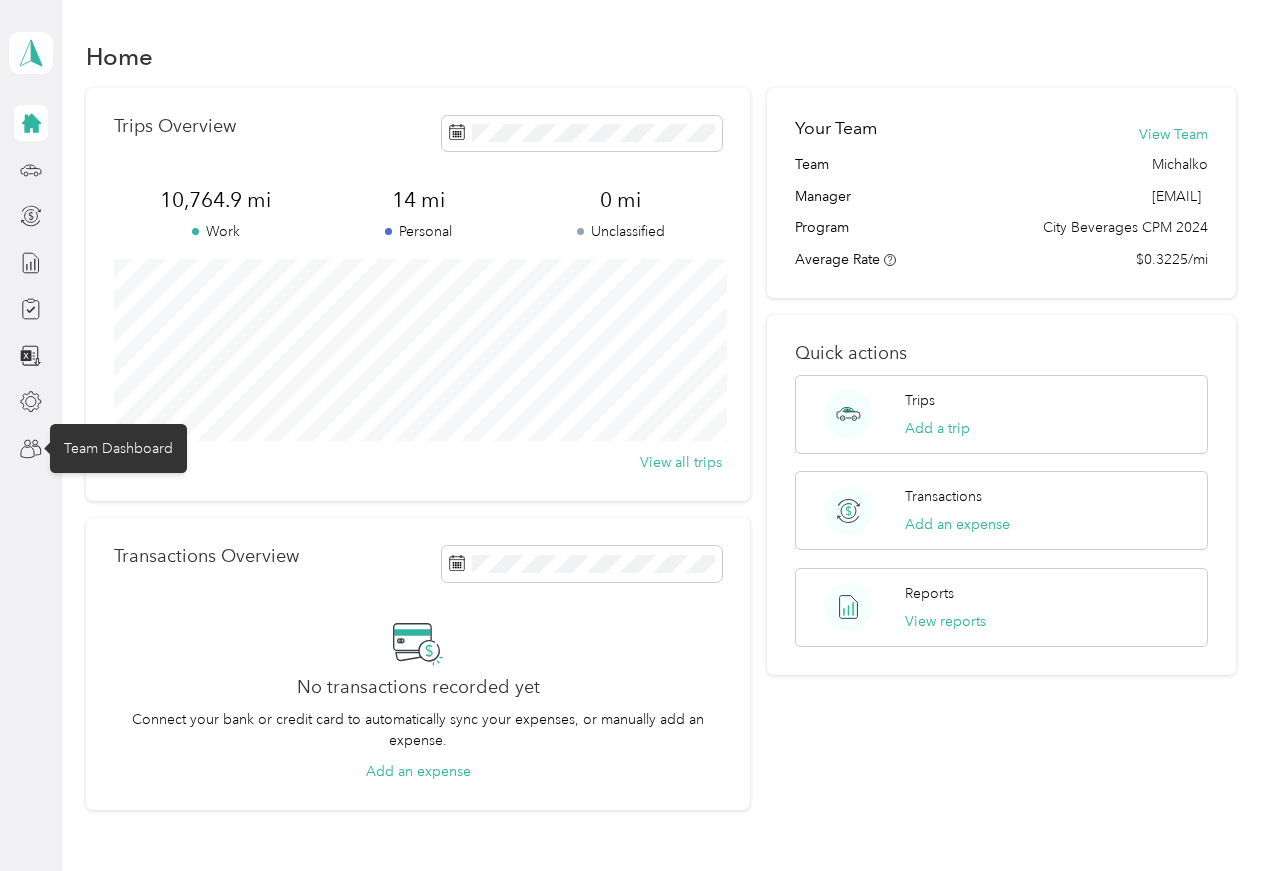 click 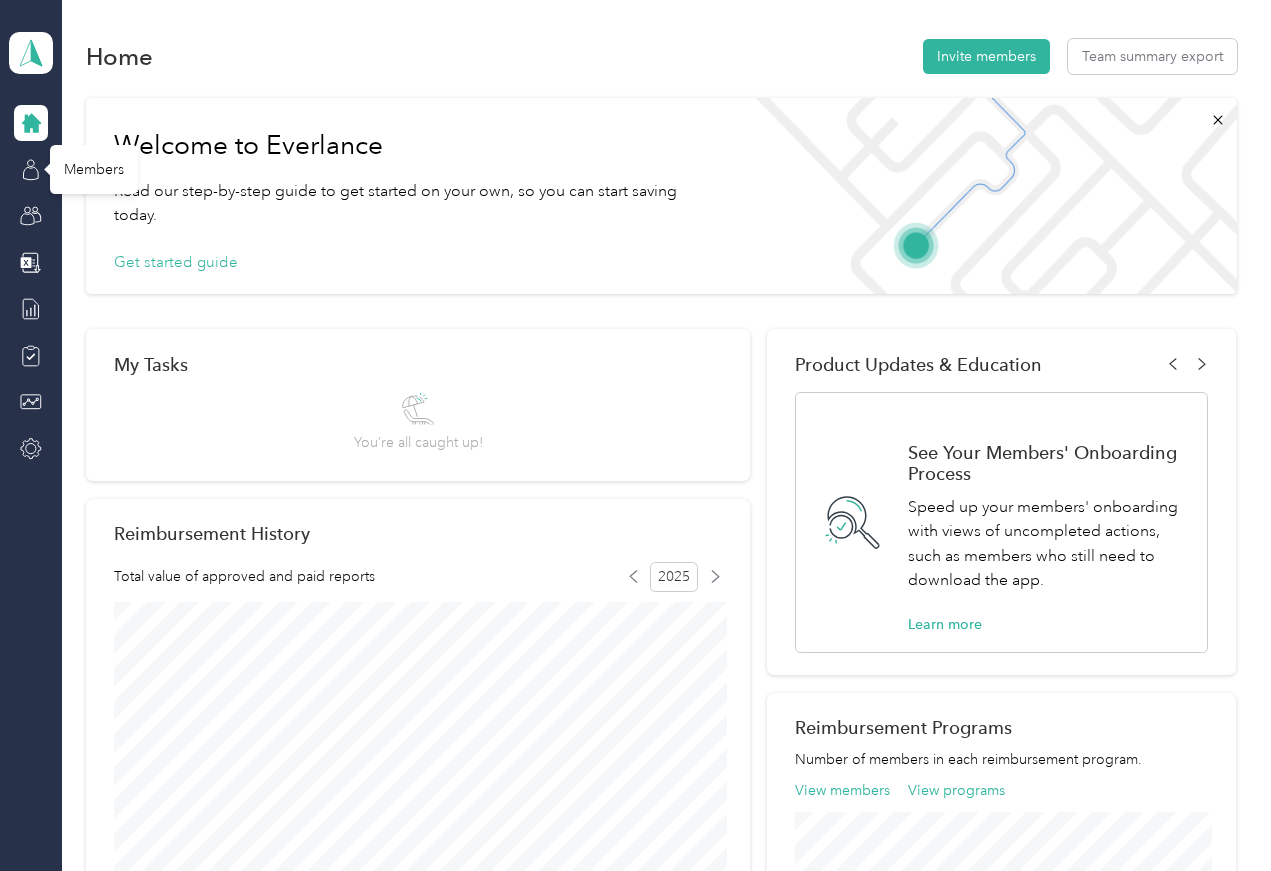 click on "Members" at bounding box center (94, 169) 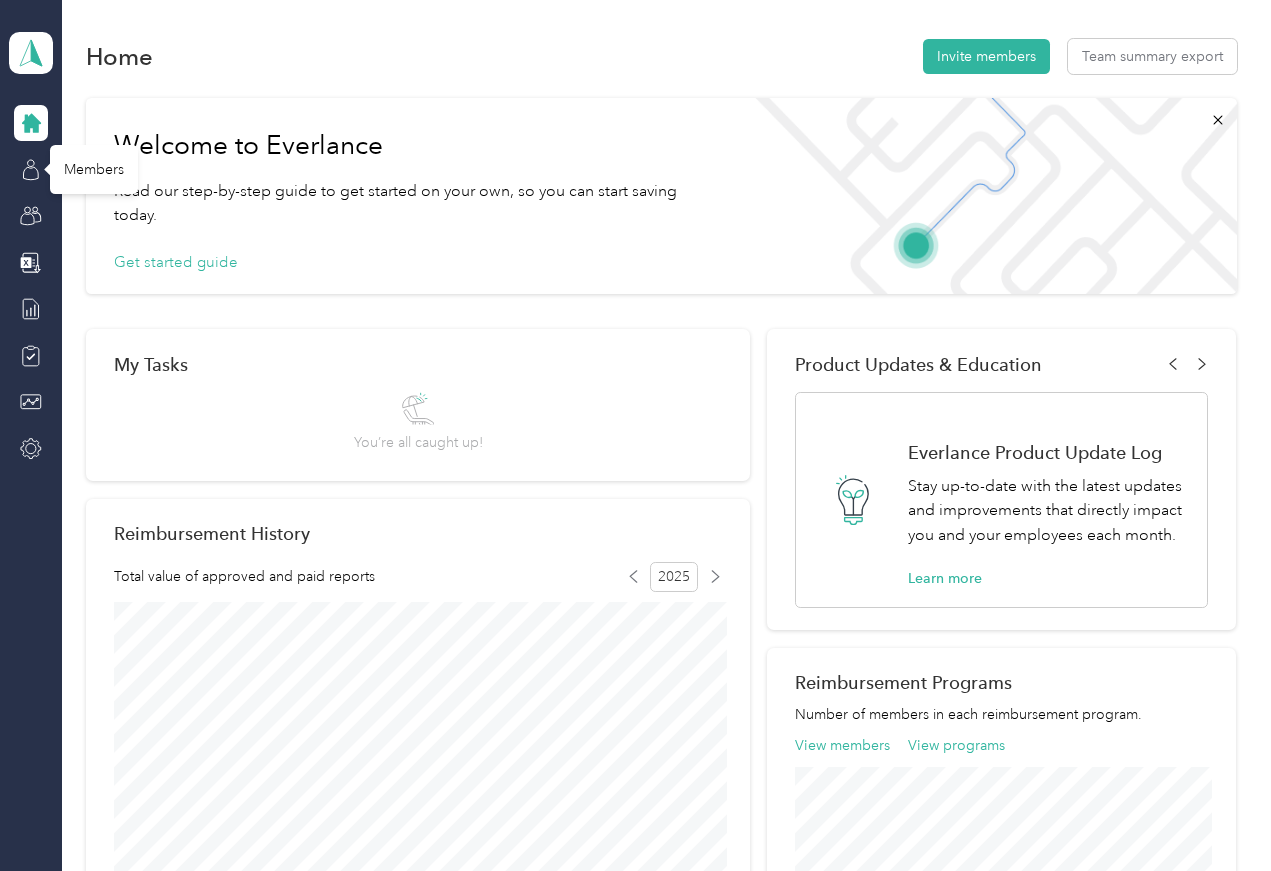 click on "Members" at bounding box center [94, 169] 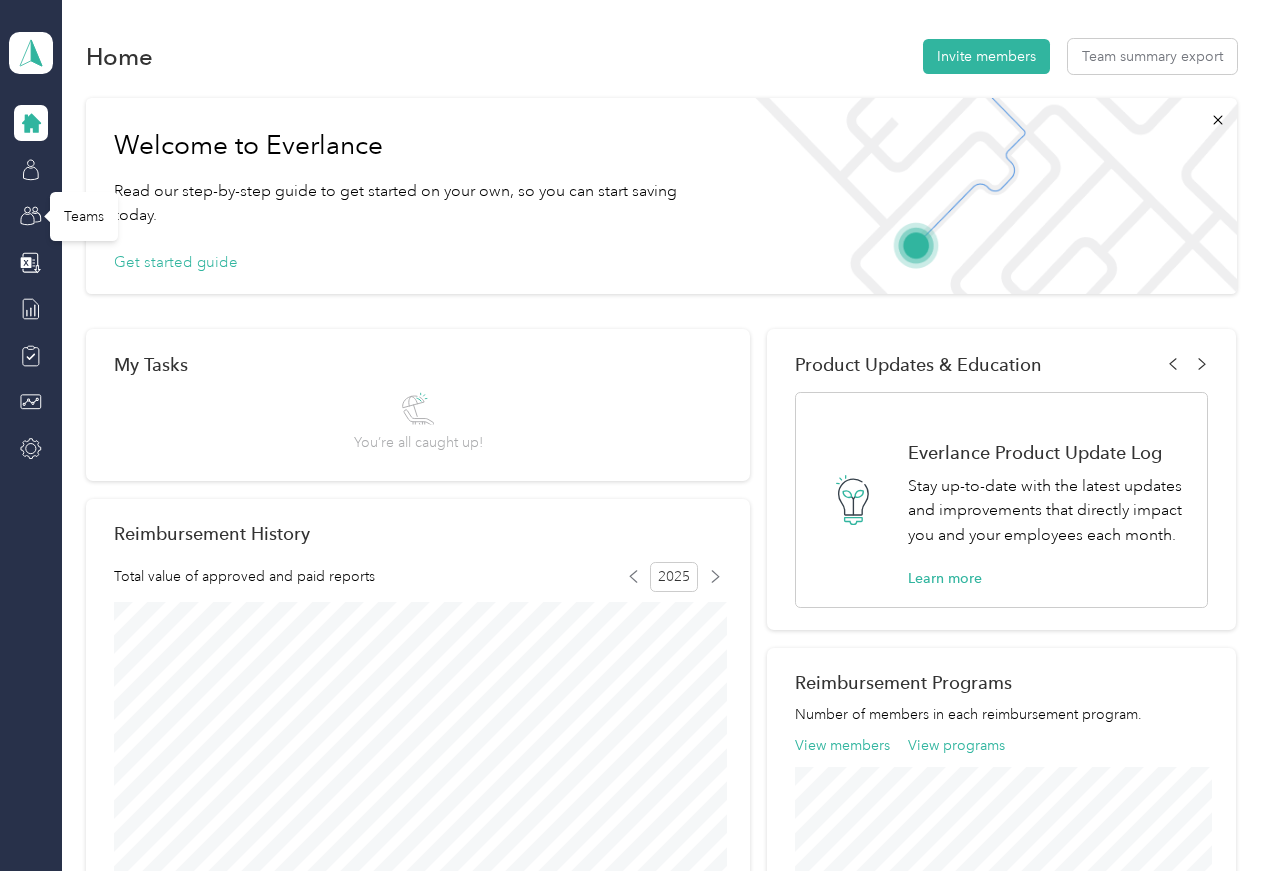 click on "Teams" at bounding box center [84, 216] 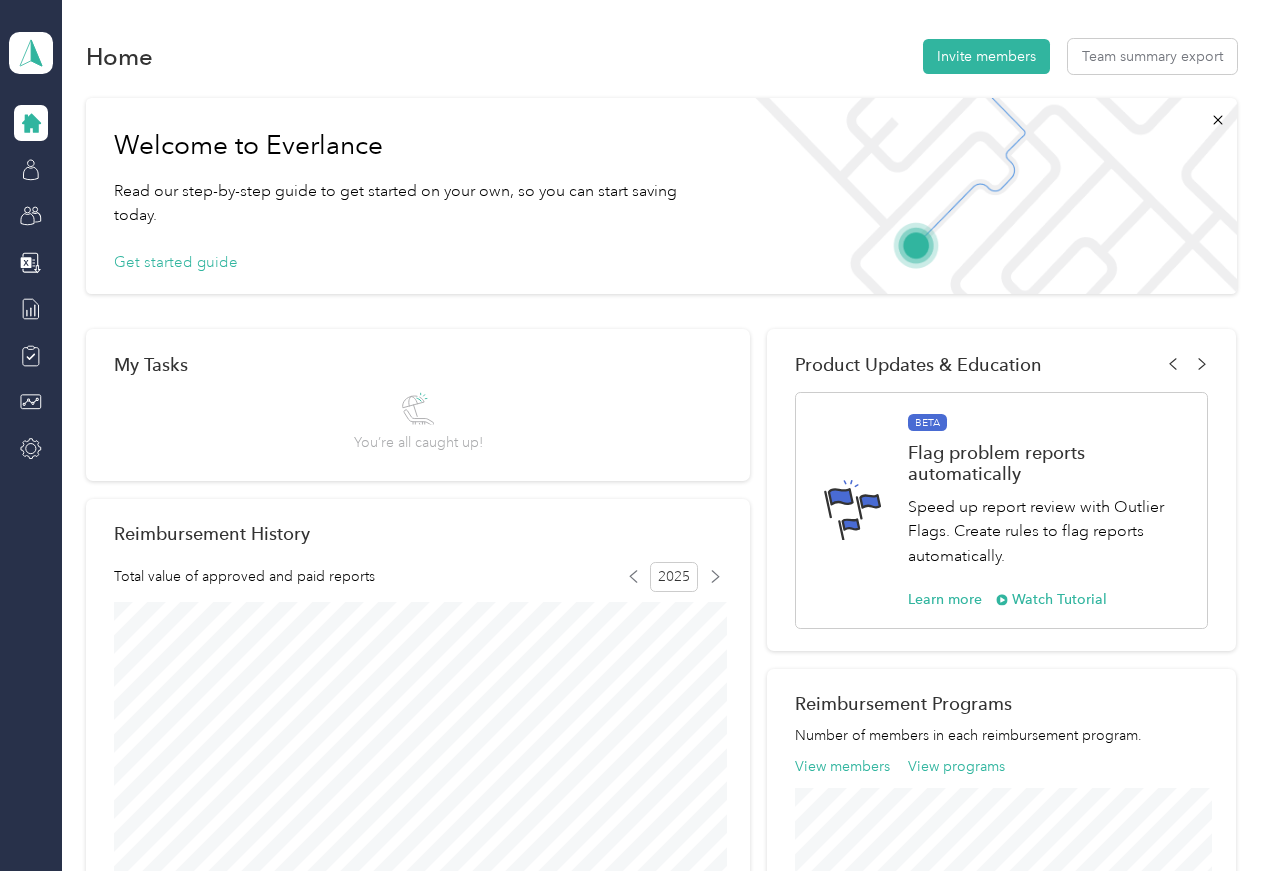 click at bounding box center (31, 170) 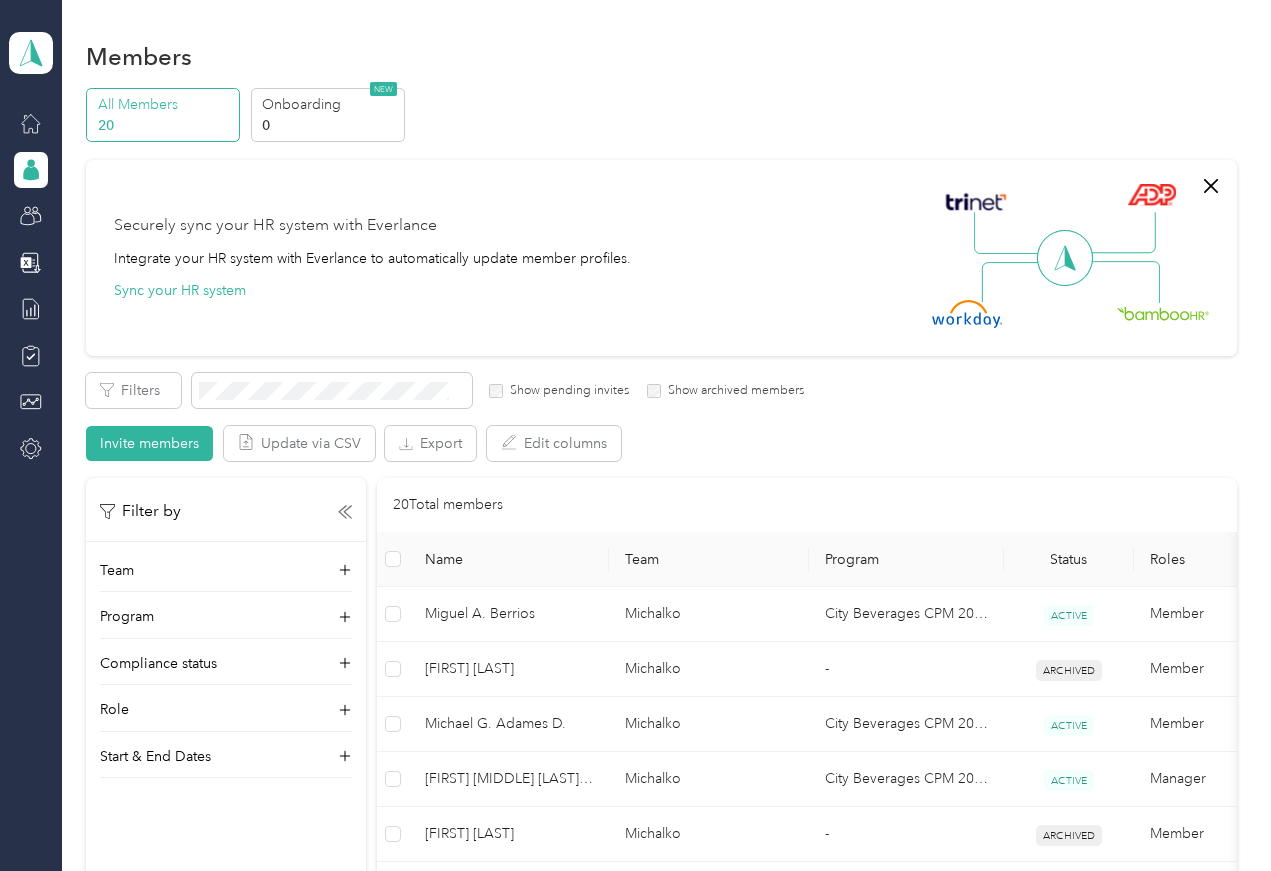 scroll, scrollTop: 0, scrollLeft: 0, axis: both 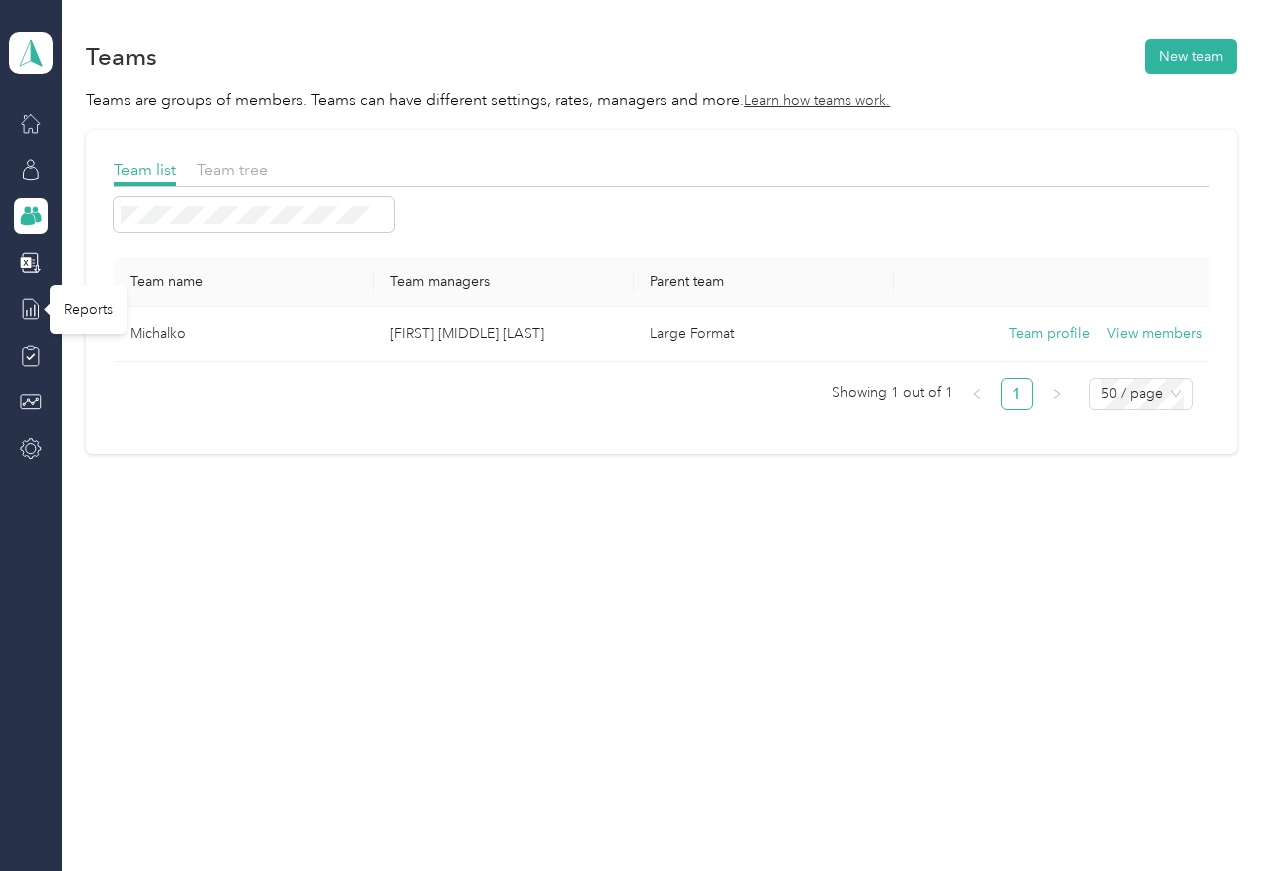 click on "Reports" at bounding box center (88, 309) 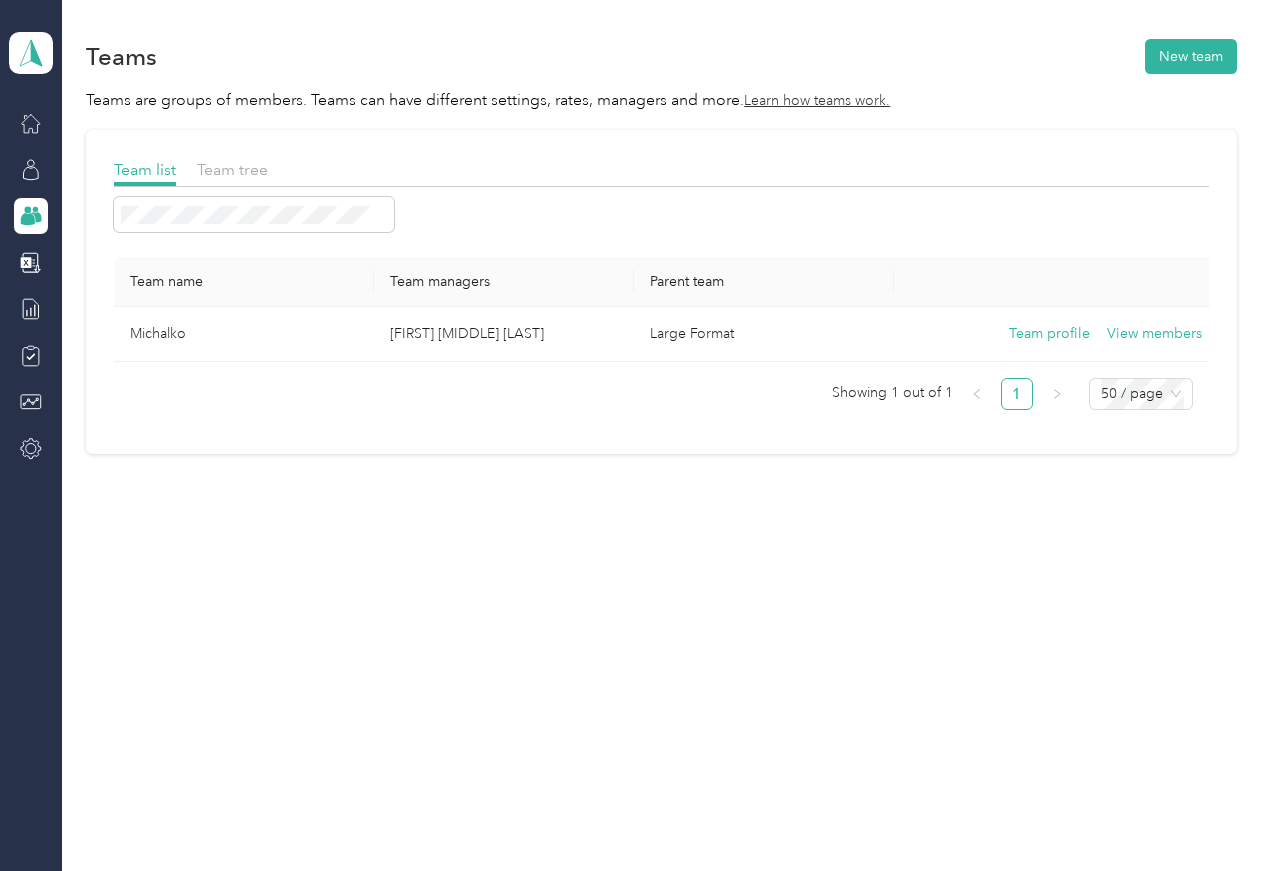 click at bounding box center [31, 309] 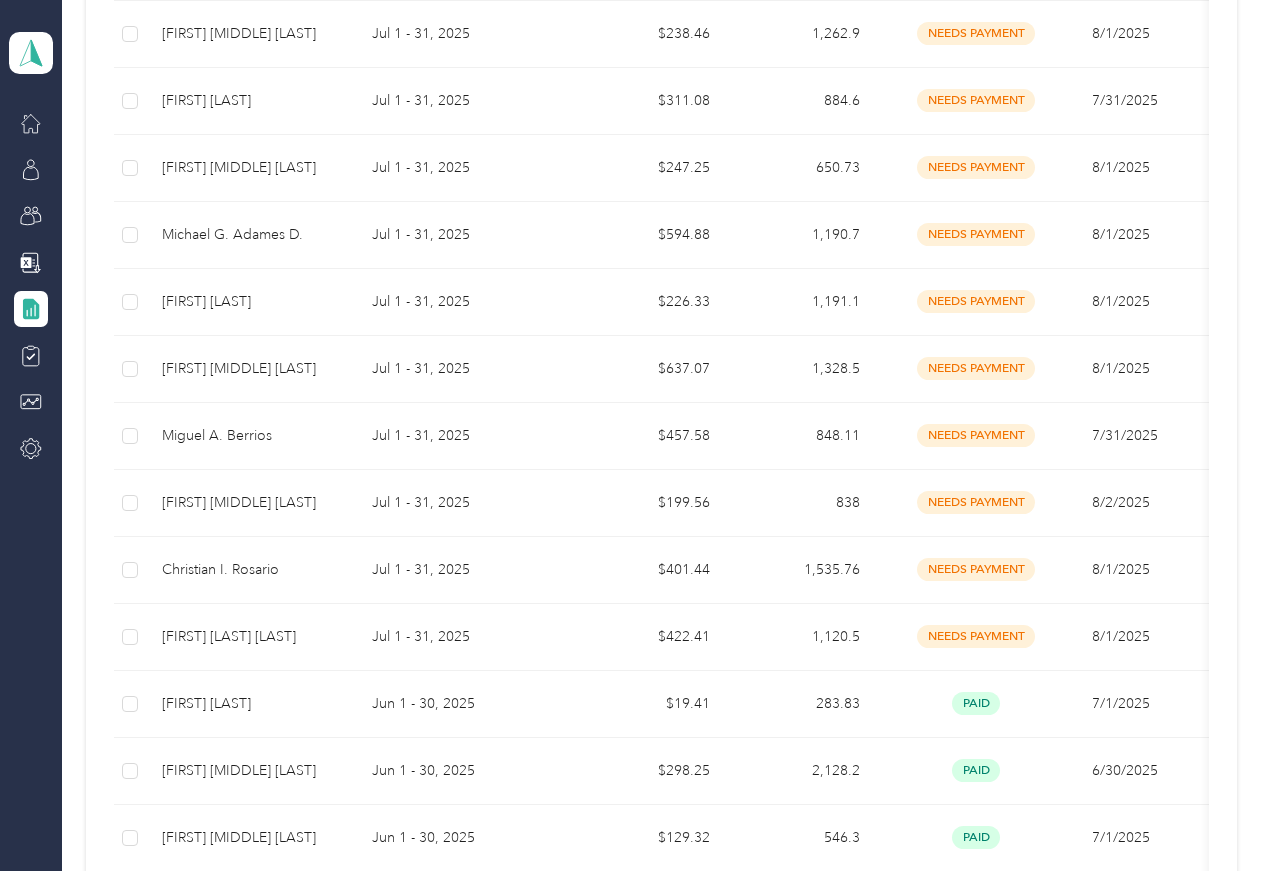 scroll, scrollTop: 811, scrollLeft: 0, axis: vertical 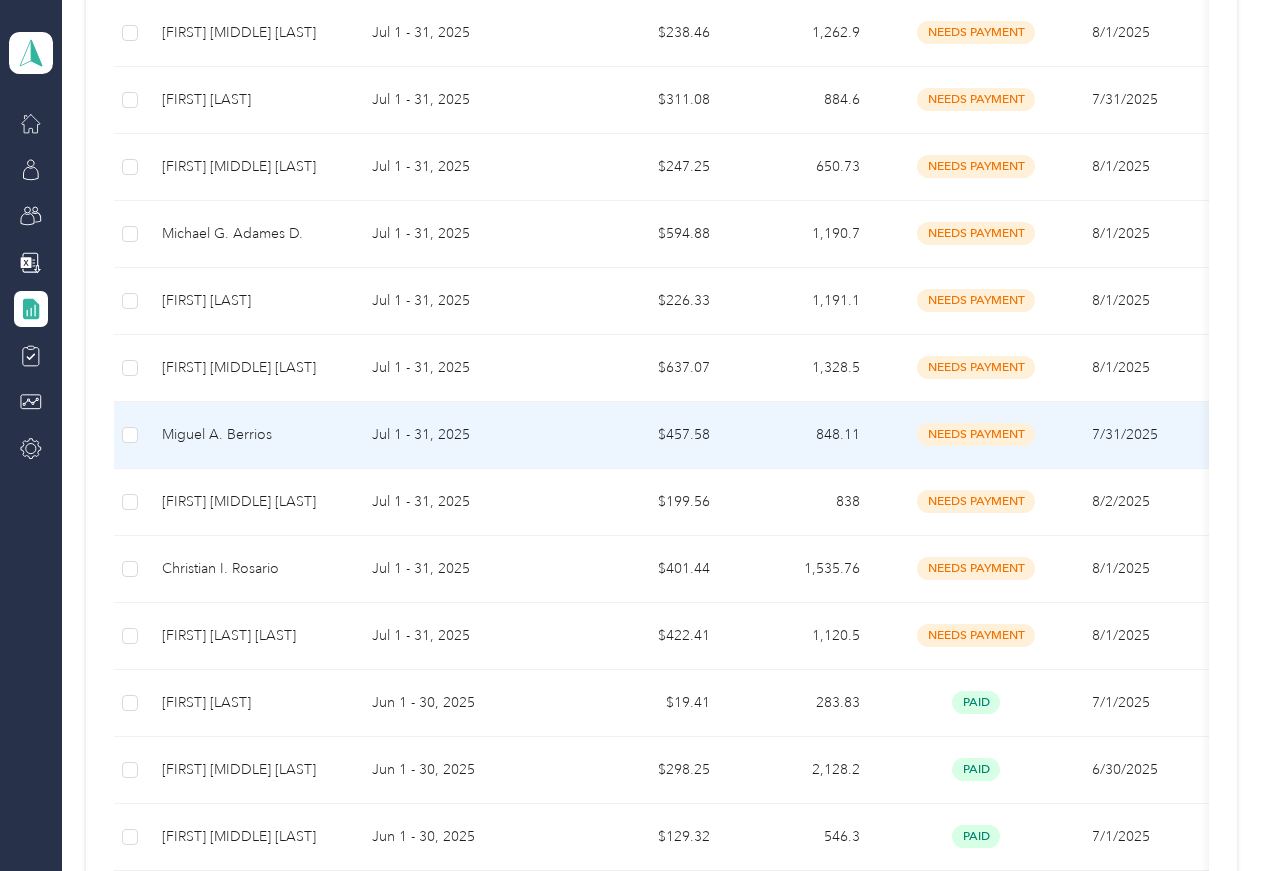 click on "7/31/2025" at bounding box center [1125, 434] 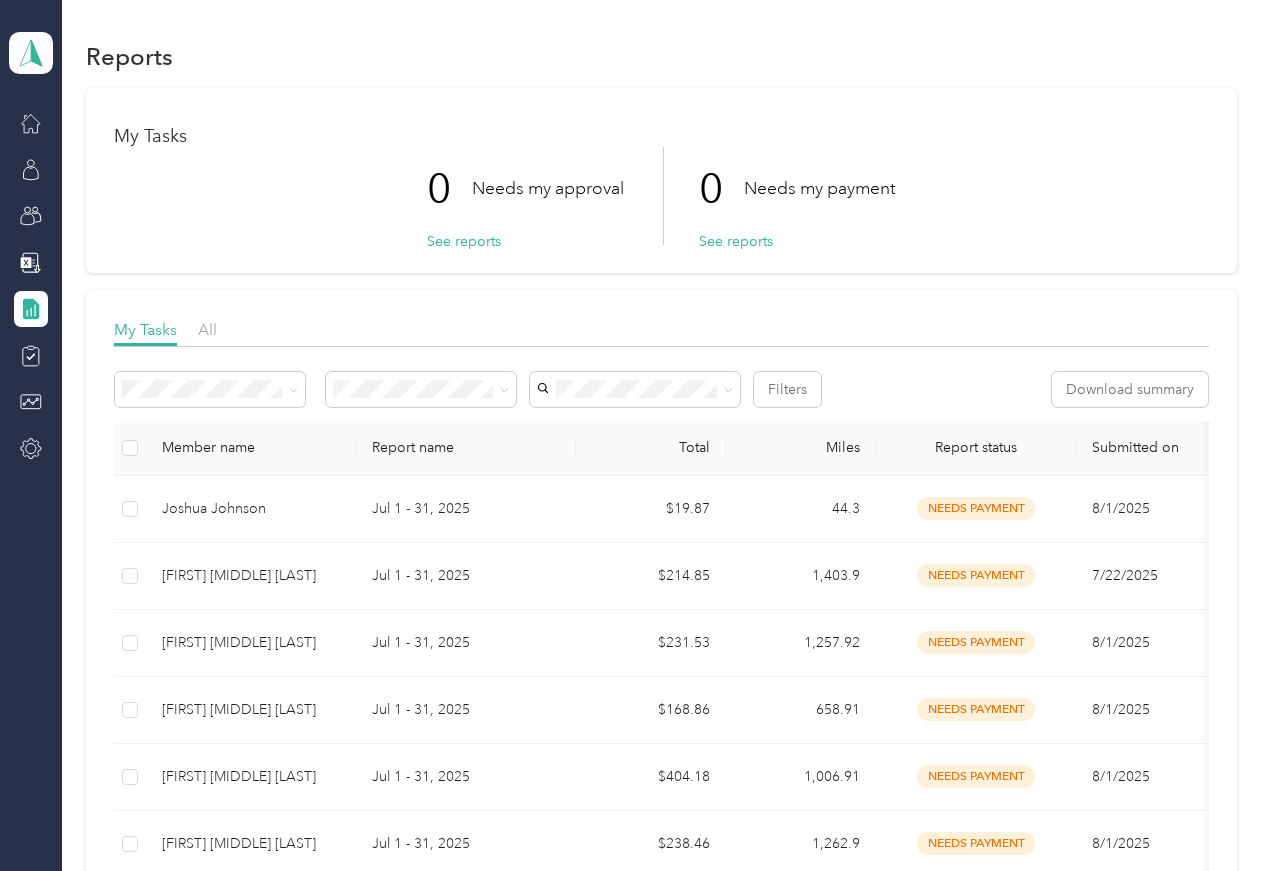 scroll, scrollTop: 0, scrollLeft: 0, axis: both 